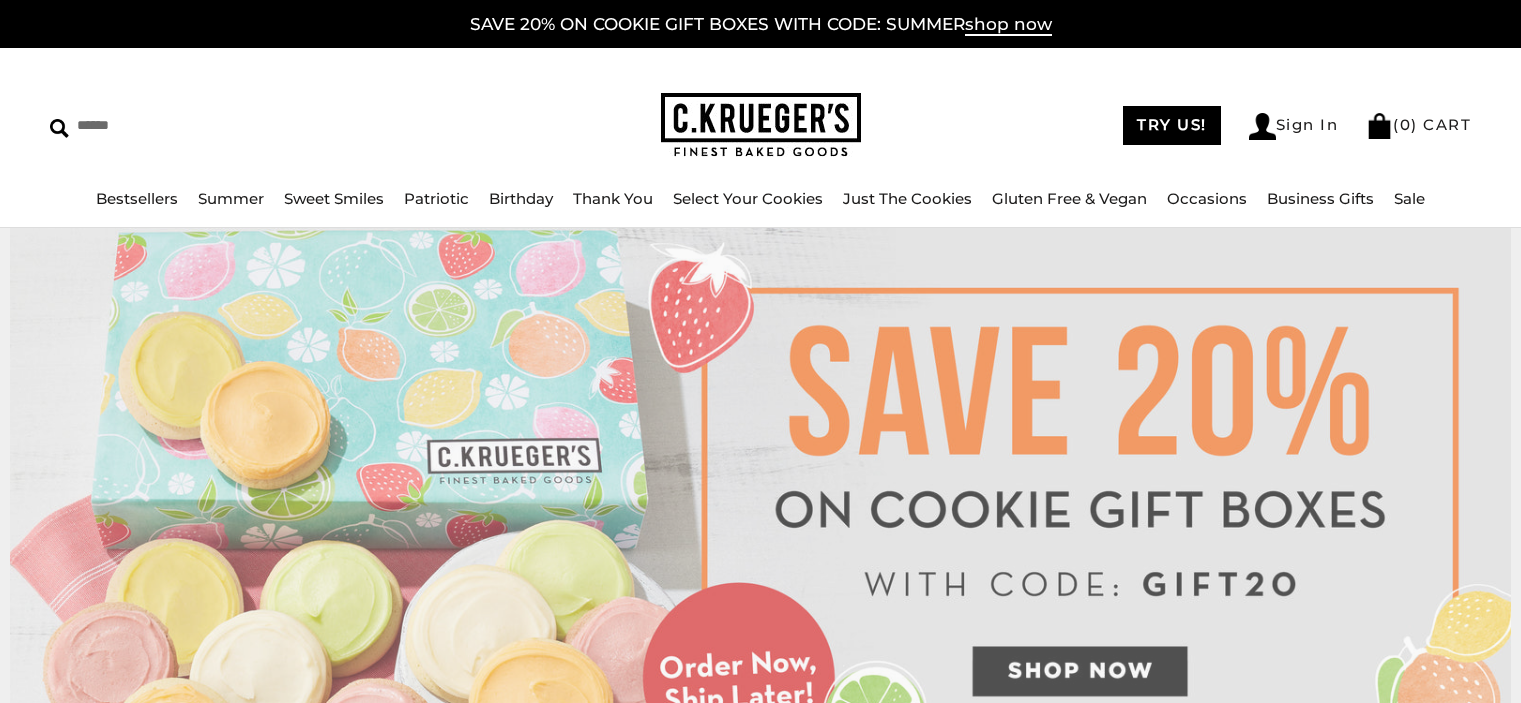 scroll, scrollTop: 0, scrollLeft: 0, axis: both 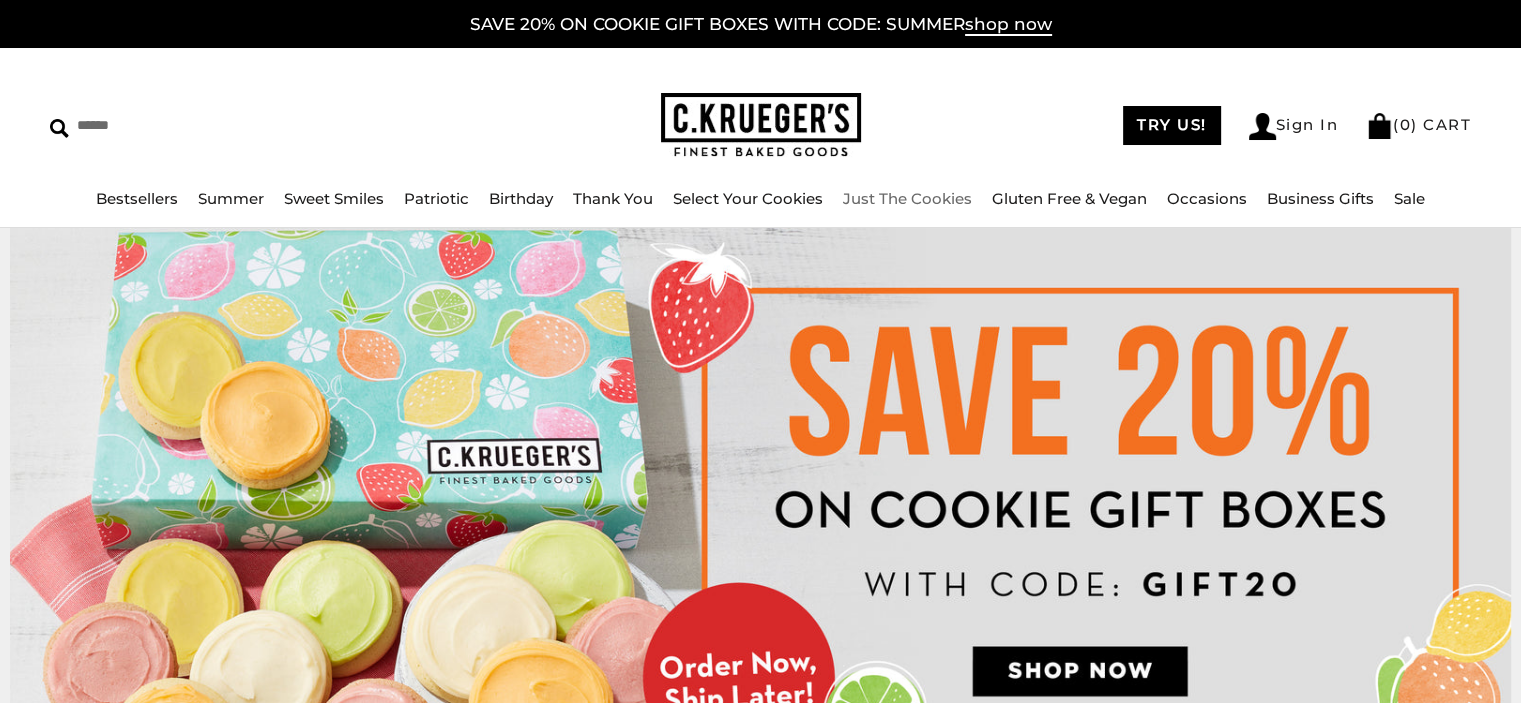 click on "Just The Cookies" at bounding box center (907, 198) 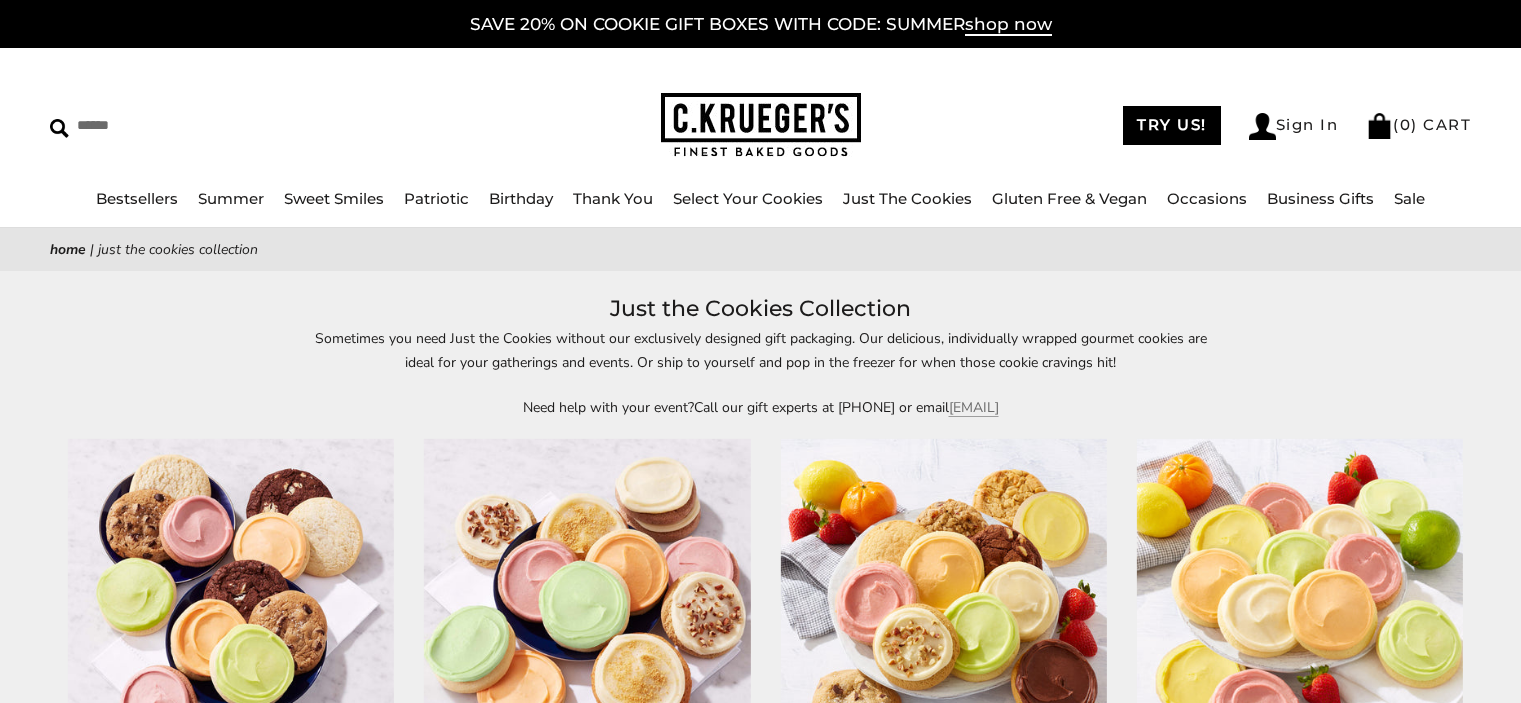 scroll, scrollTop: 0, scrollLeft: 0, axis: both 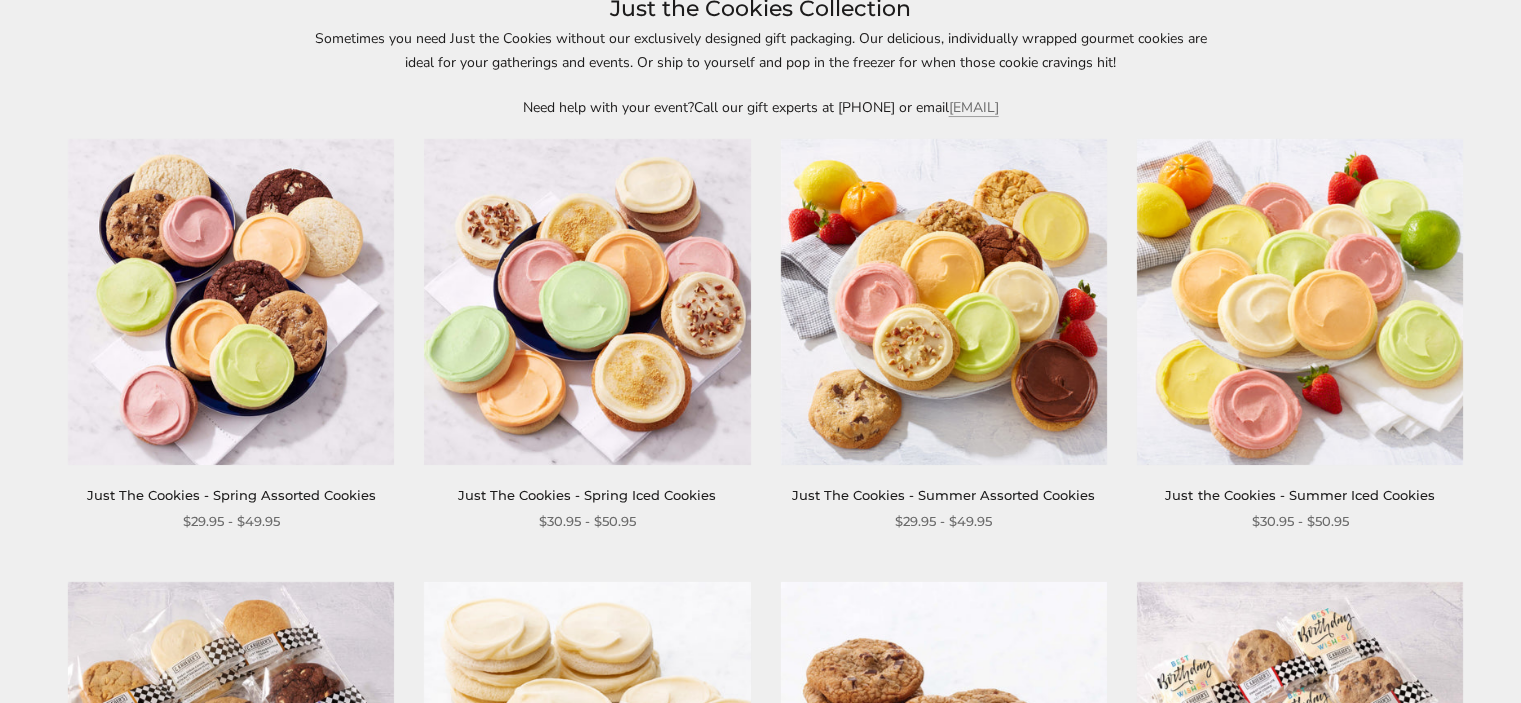 click at bounding box center (231, 302) 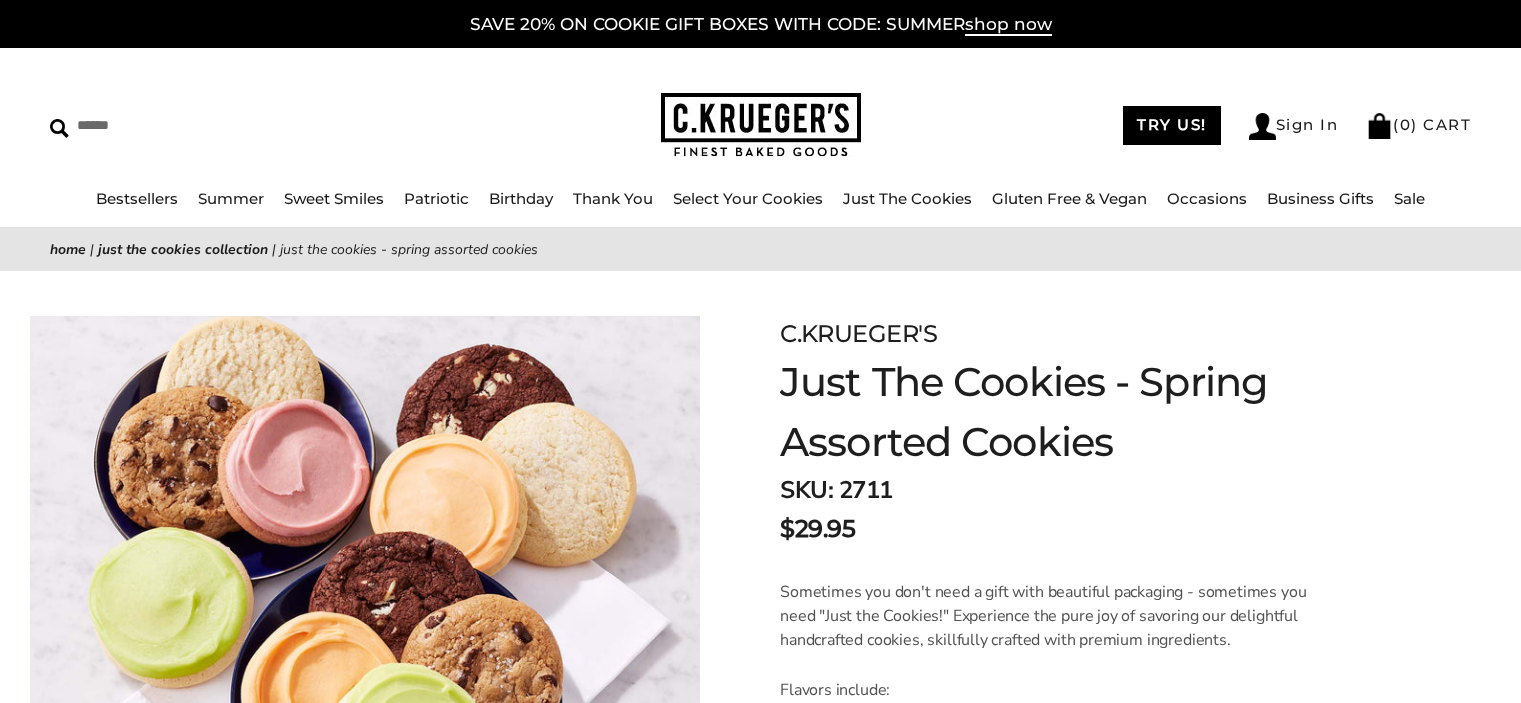 scroll, scrollTop: 0, scrollLeft: 0, axis: both 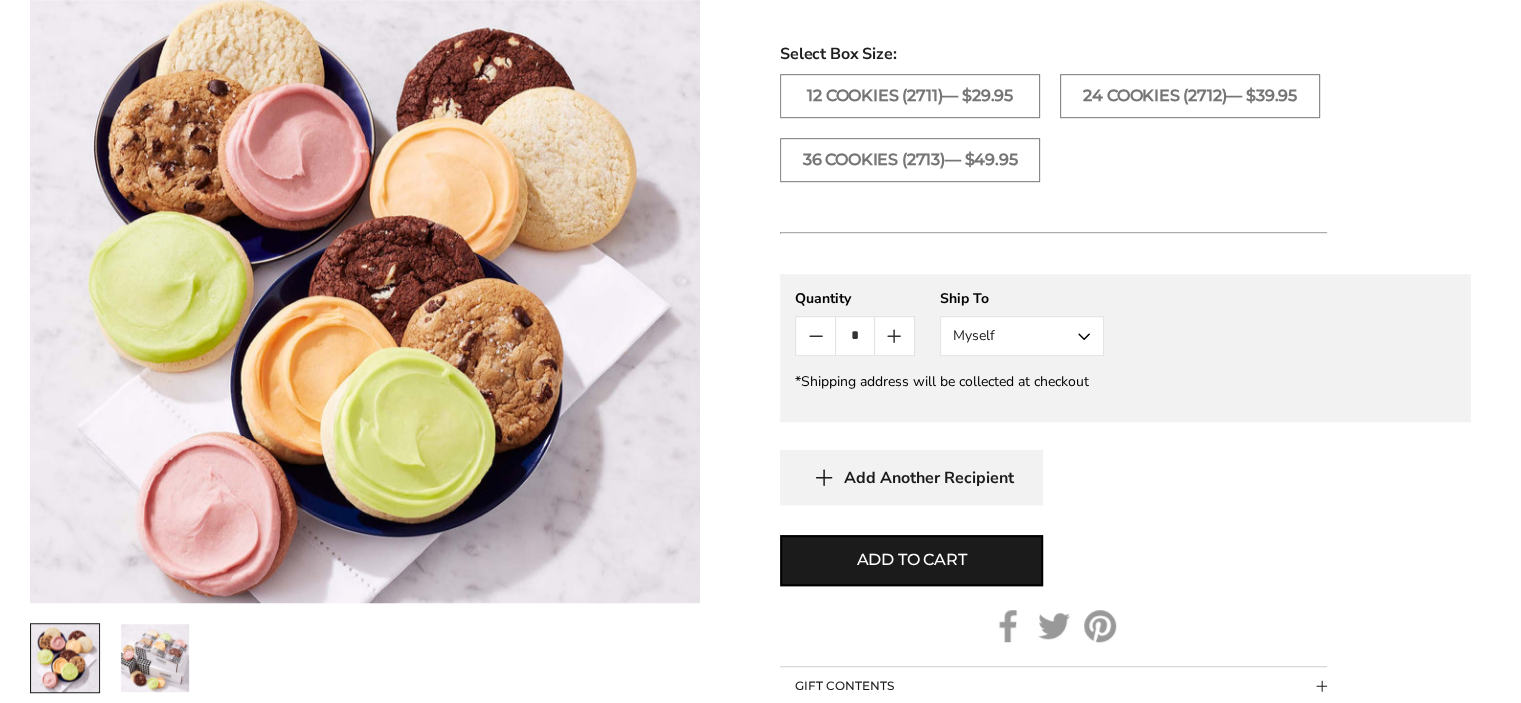 click on "Myself" at bounding box center [1022, 336] 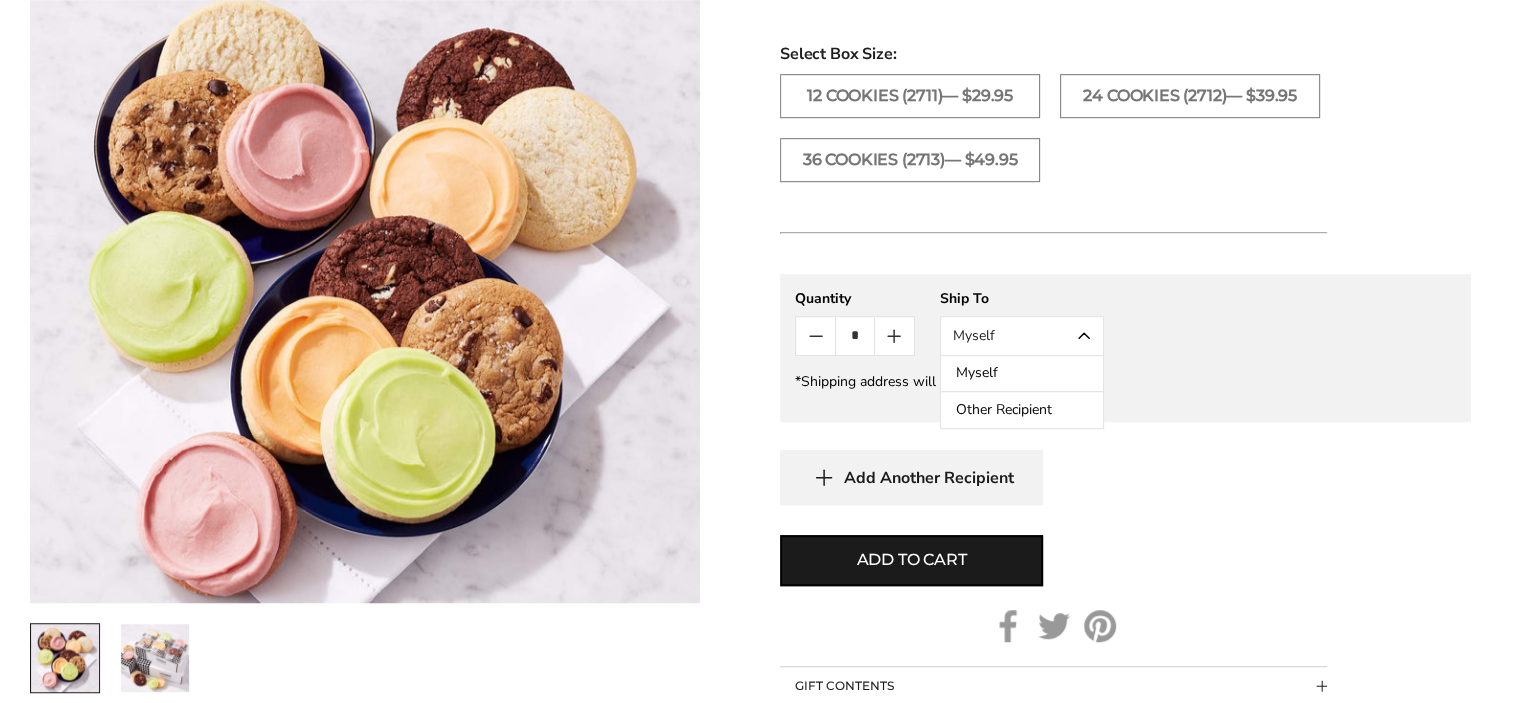 click on "Other Recipient" at bounding box center (1022, 410) 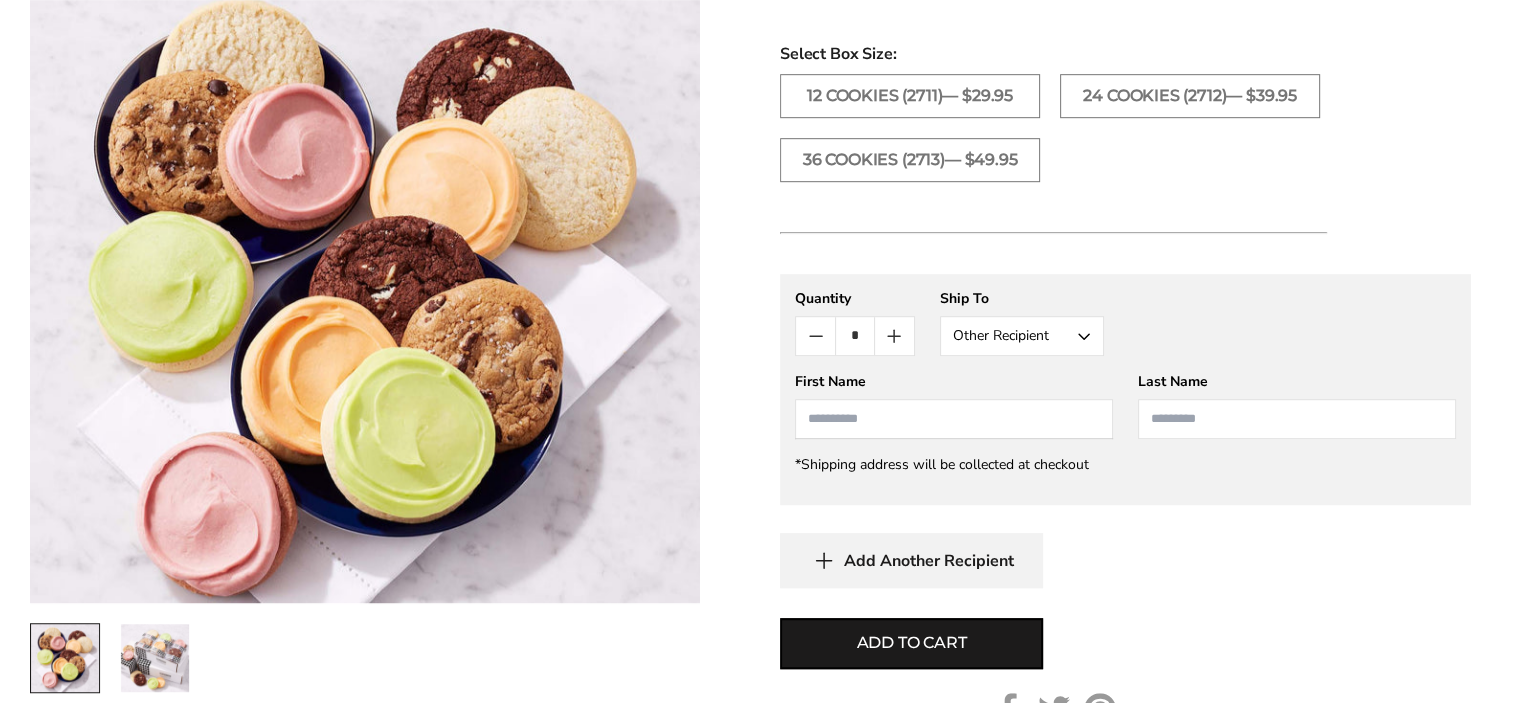 click at bounding box center [954, 419] 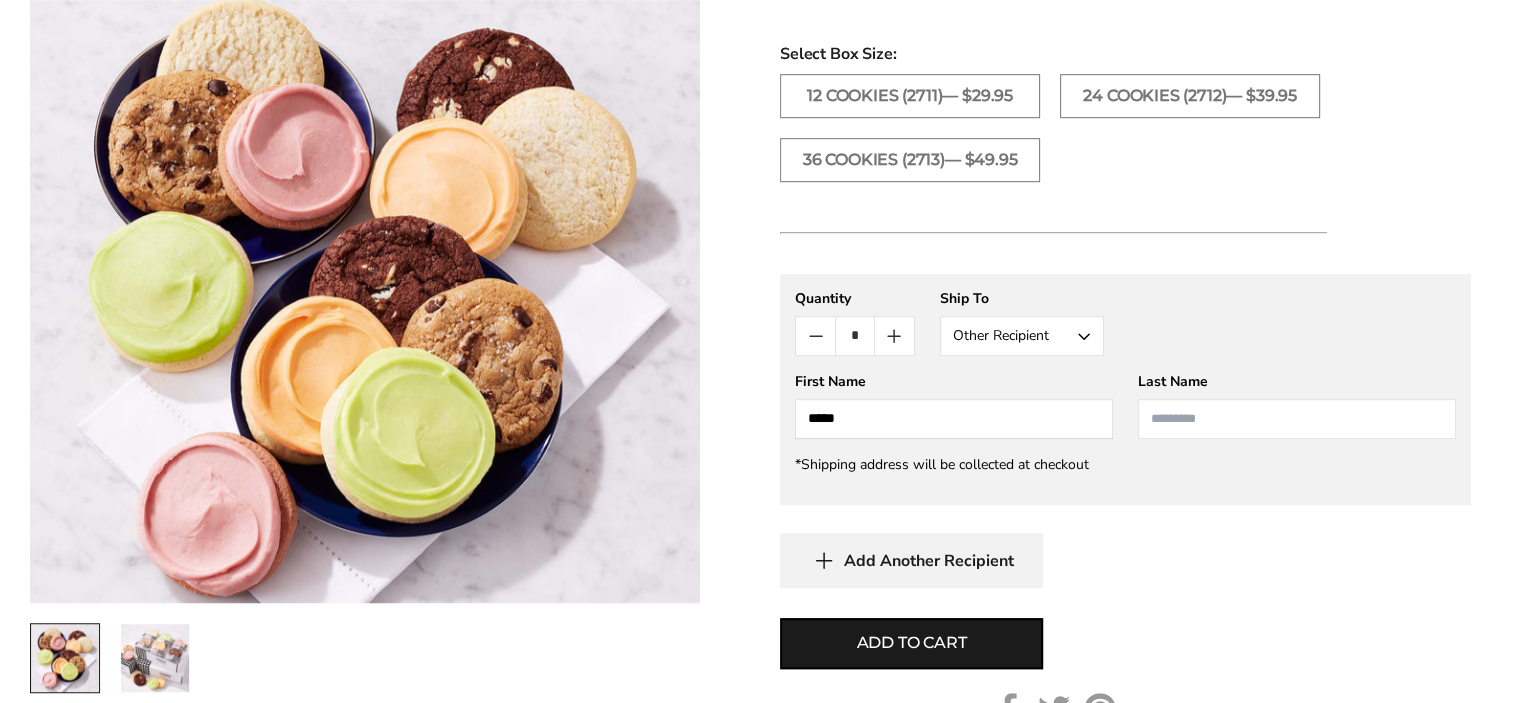 type on "*****" 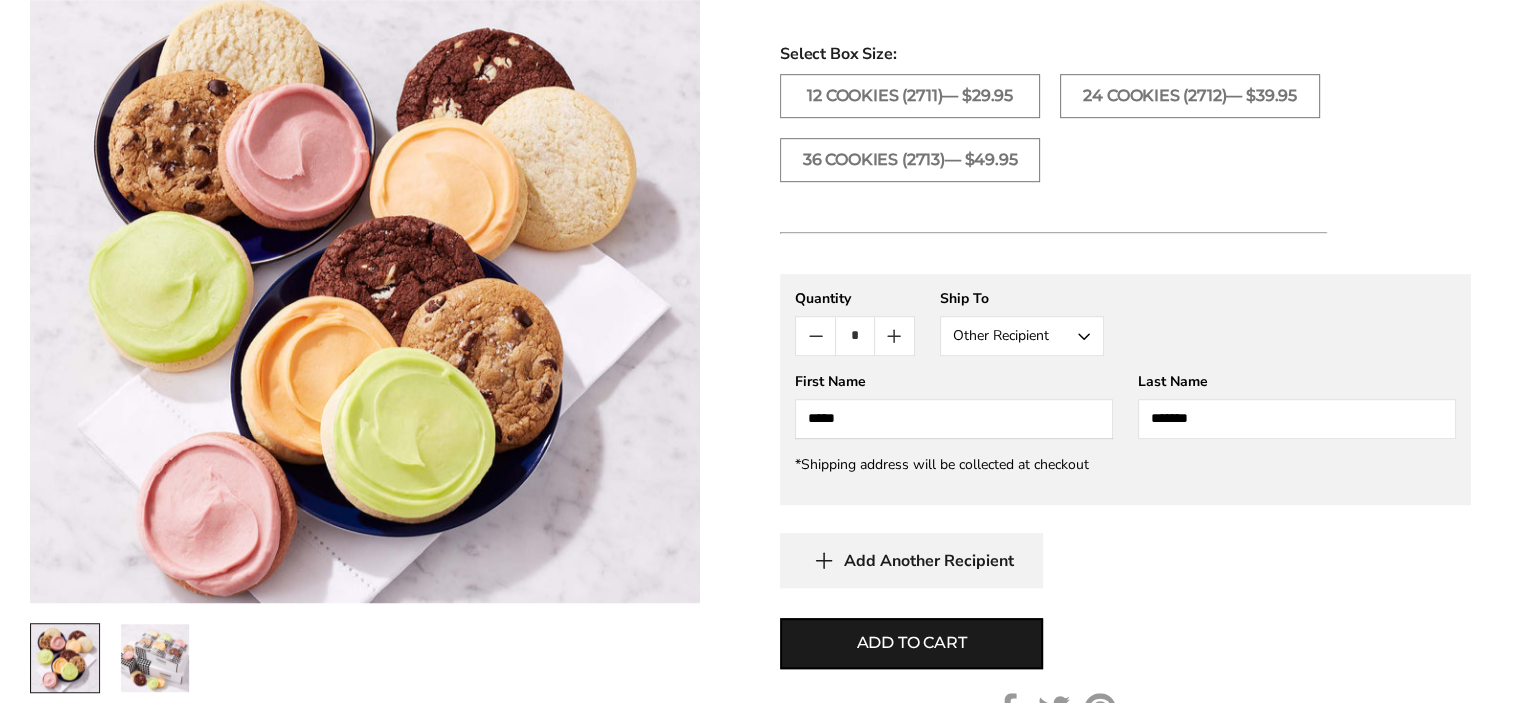 type on "*******" 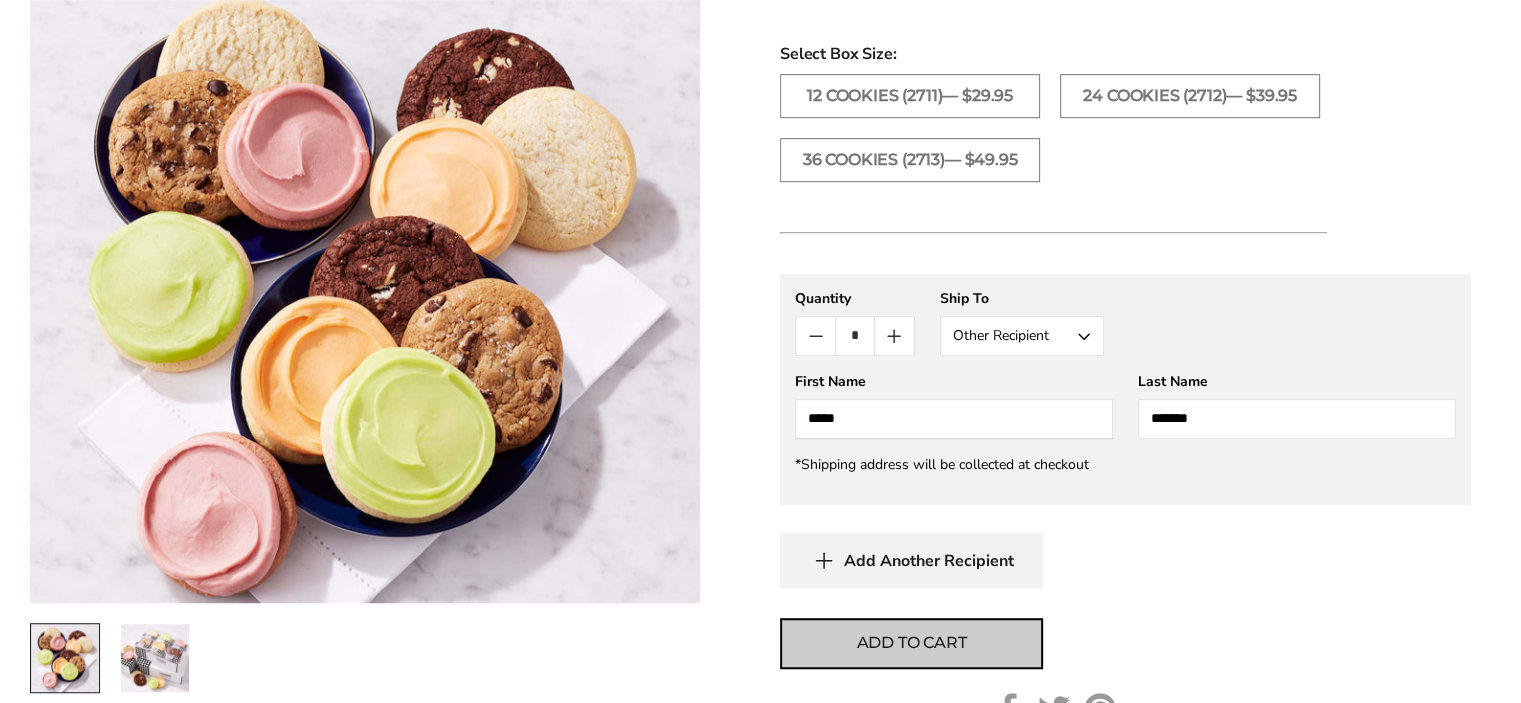 click on "Add to cart" at bounding box center (911, 643) 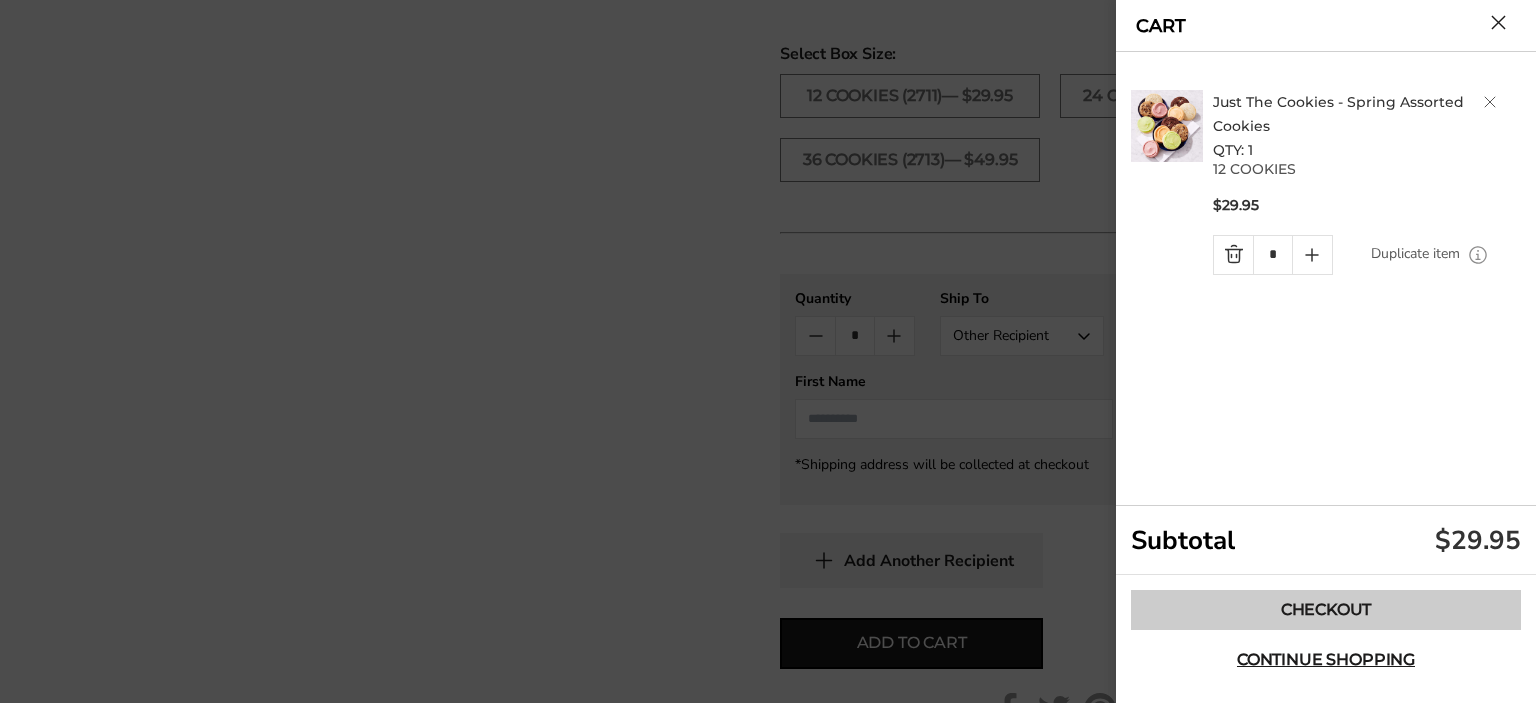 click on "Checkout" at bounding box center (1326, 610) 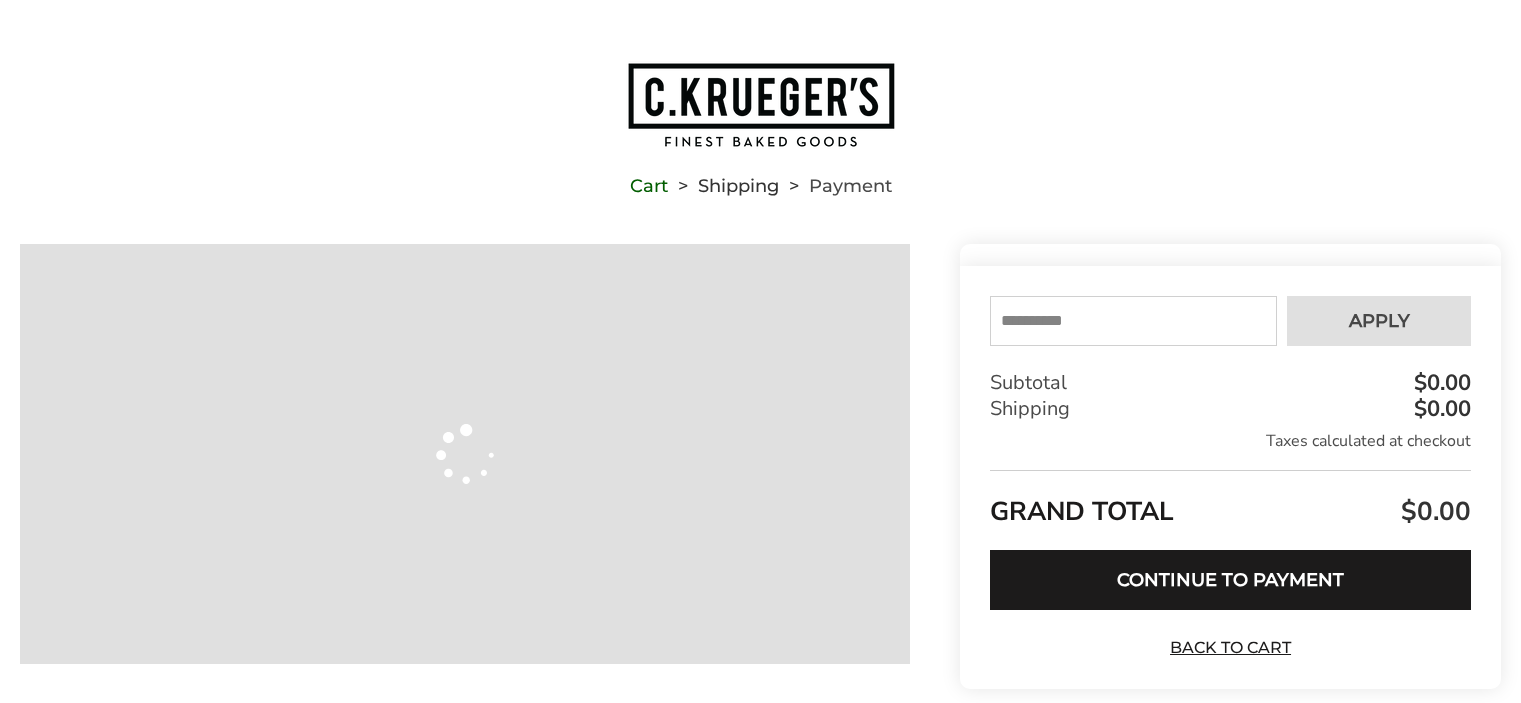 scroll, scrollTop: 0, scrollLeft: 0, axis: both 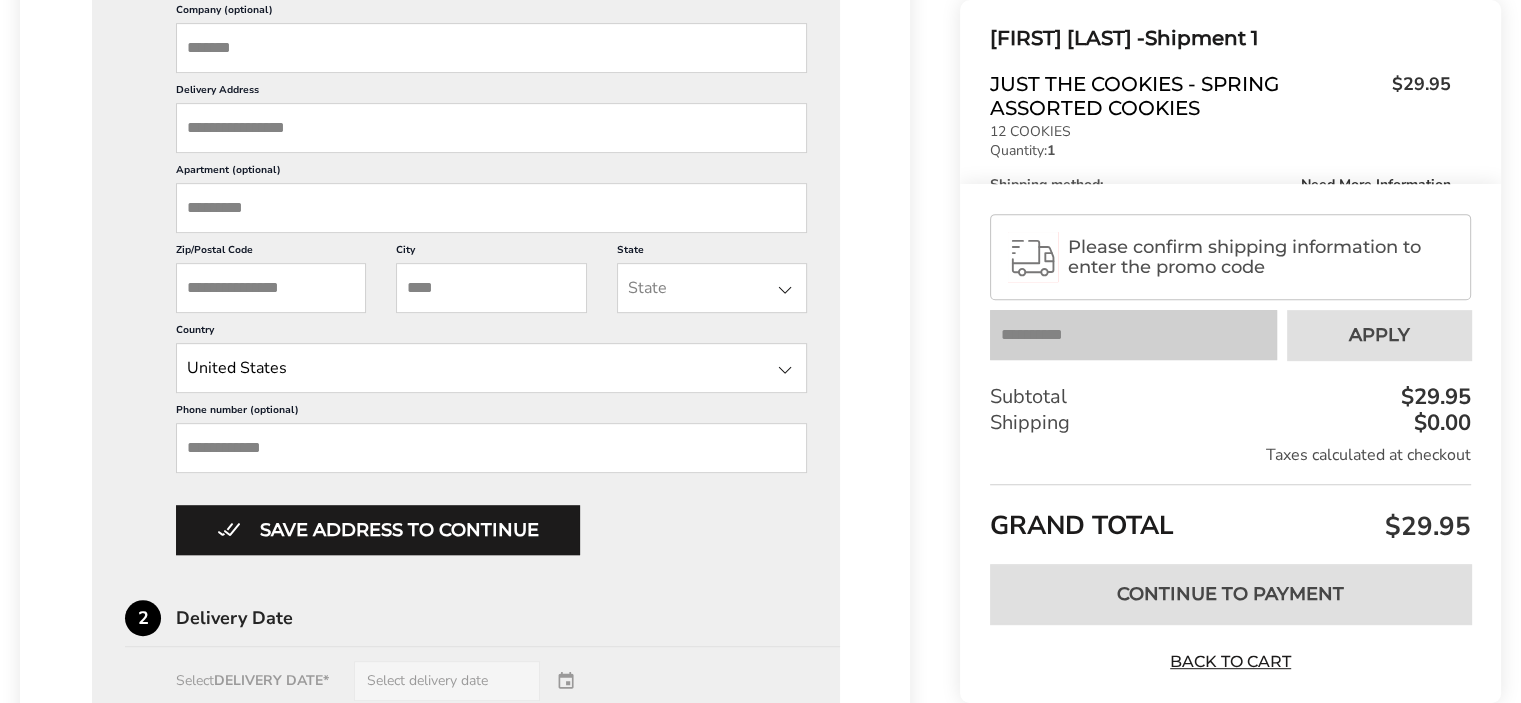 click on "Delivery Address" at bounding box center (491, 128) 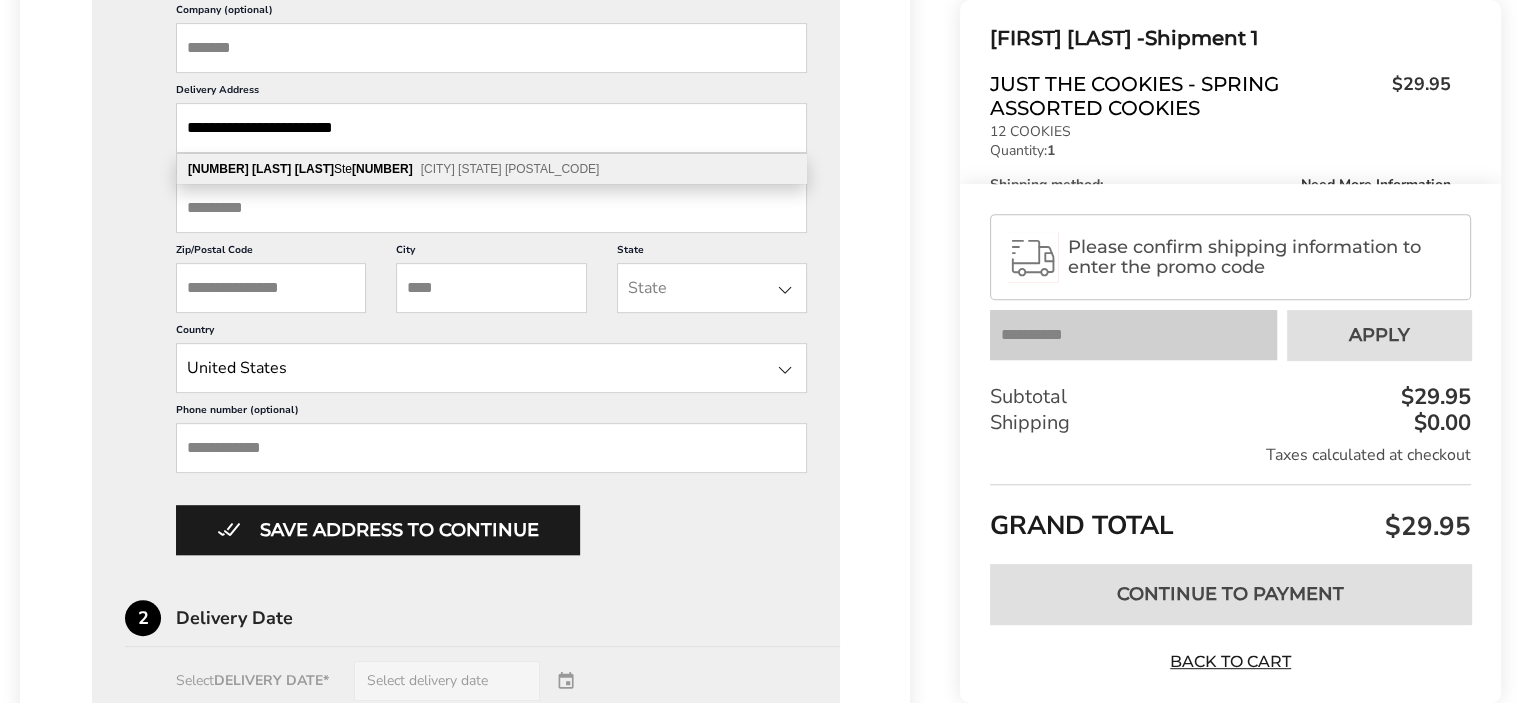 type on "**********" 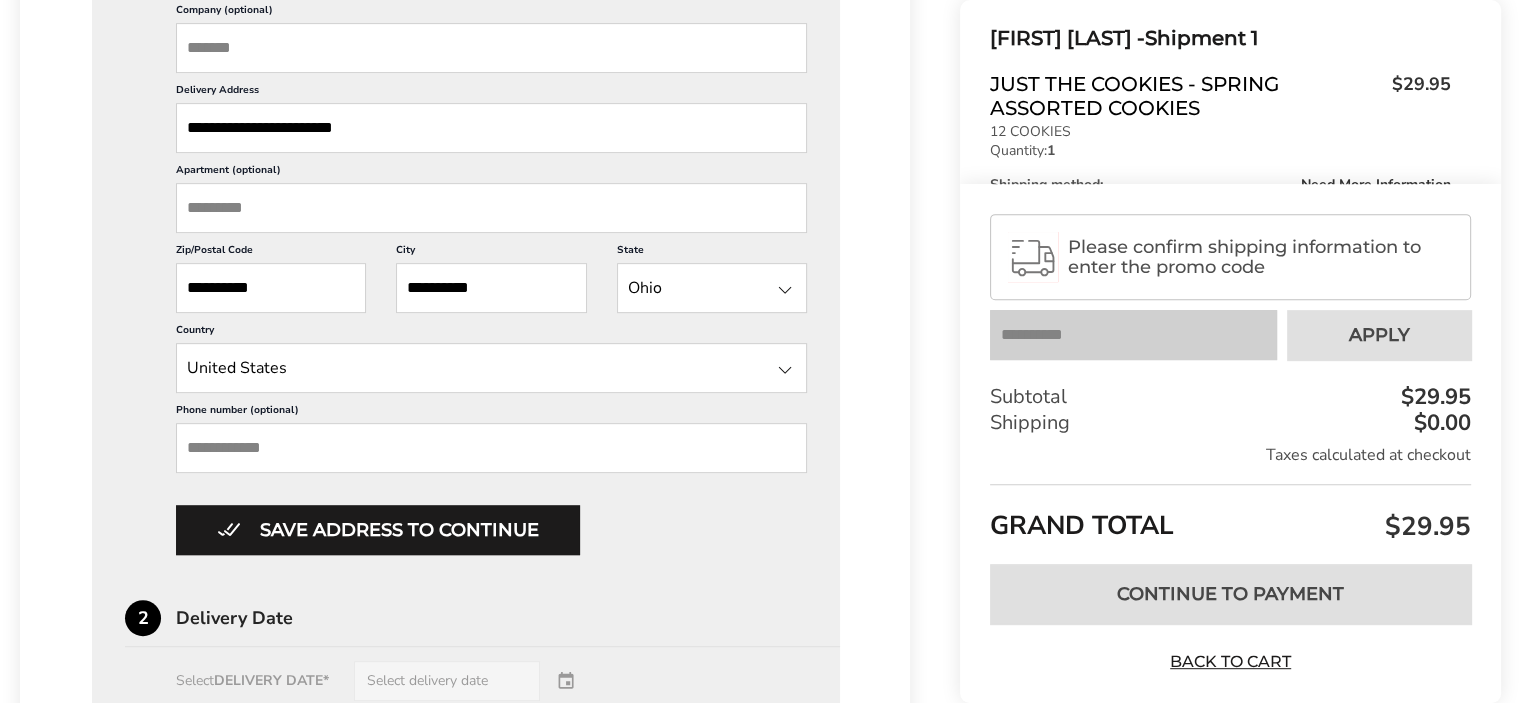 drag, startPoint x: 400, startPoint y: 131, endPoint x: 316, endPoint y: 119, distance: 84.85281 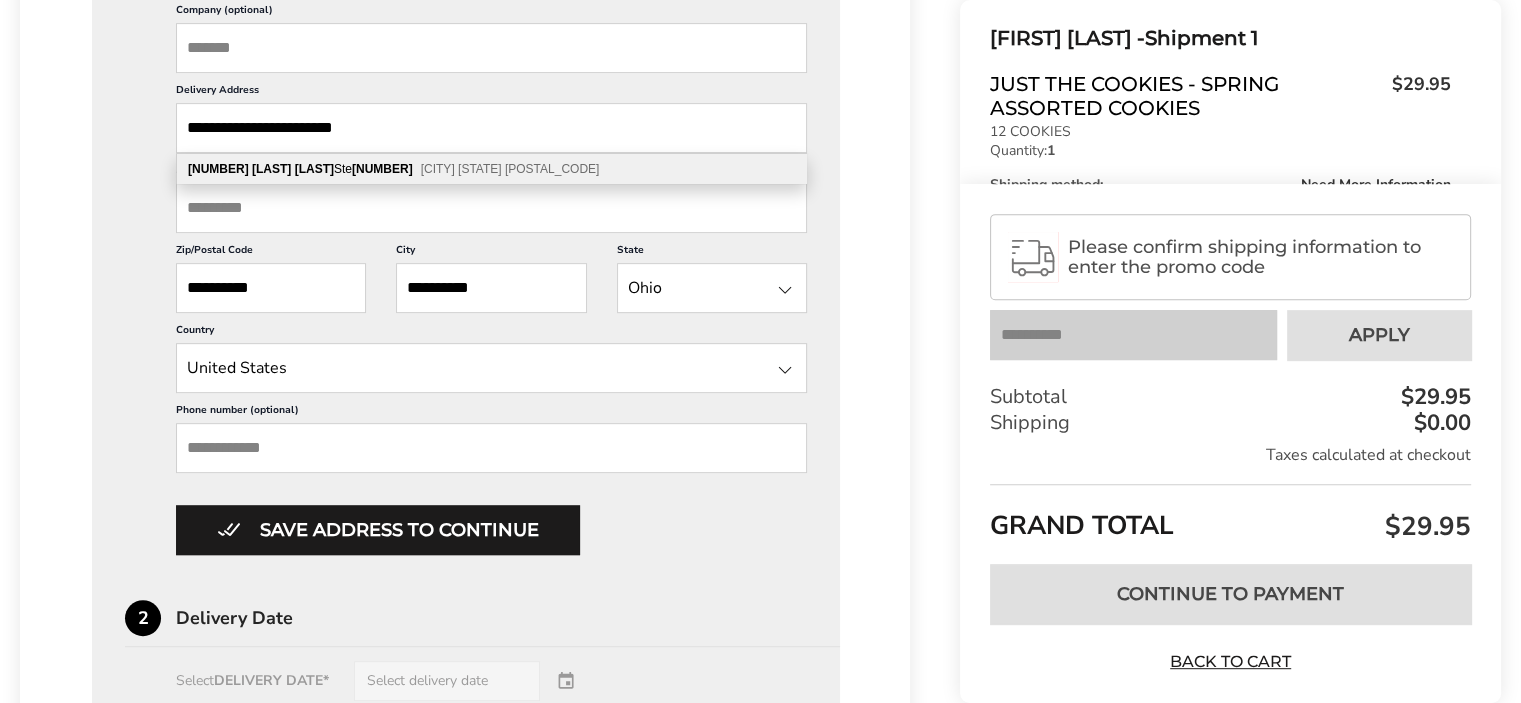 click on "Apartment (optional)" at bounding box center (491, 208) 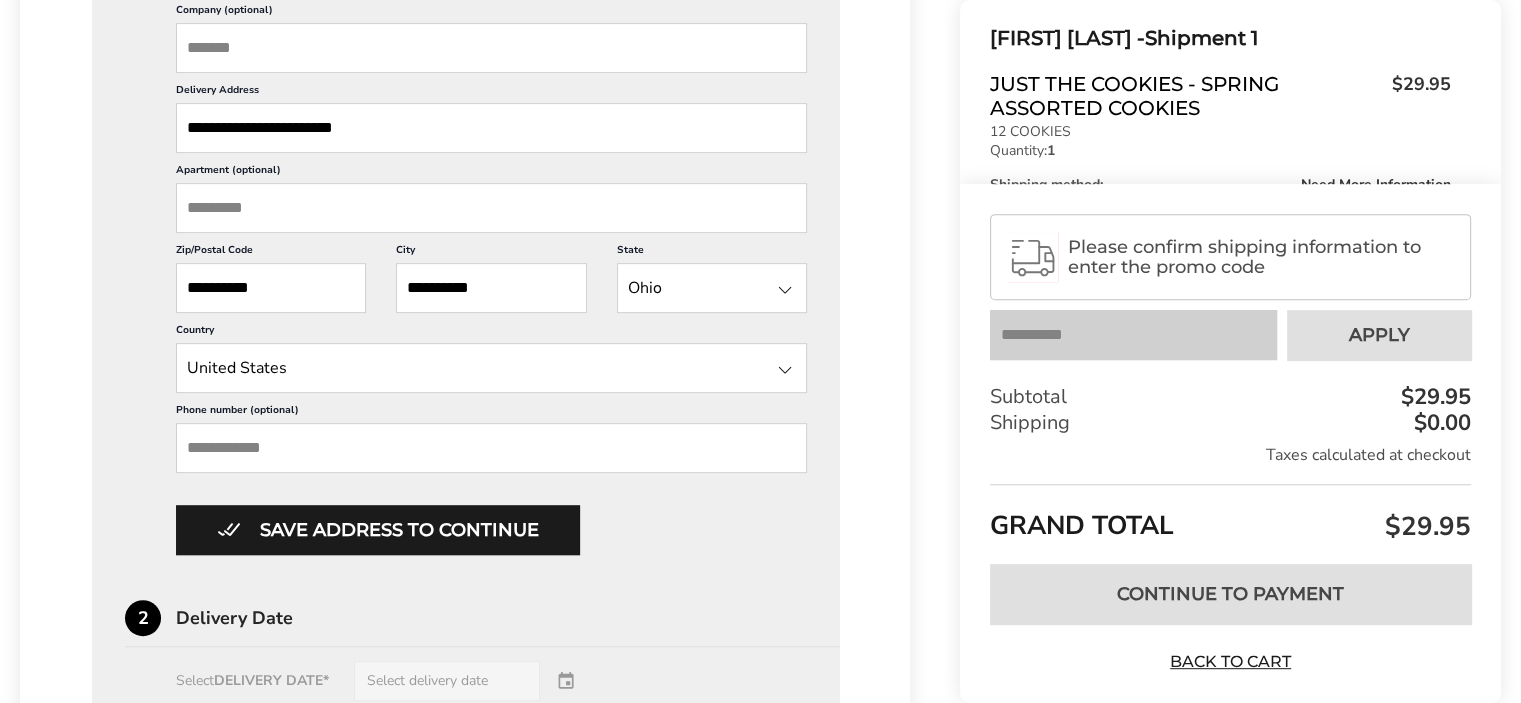 paste on "*********" 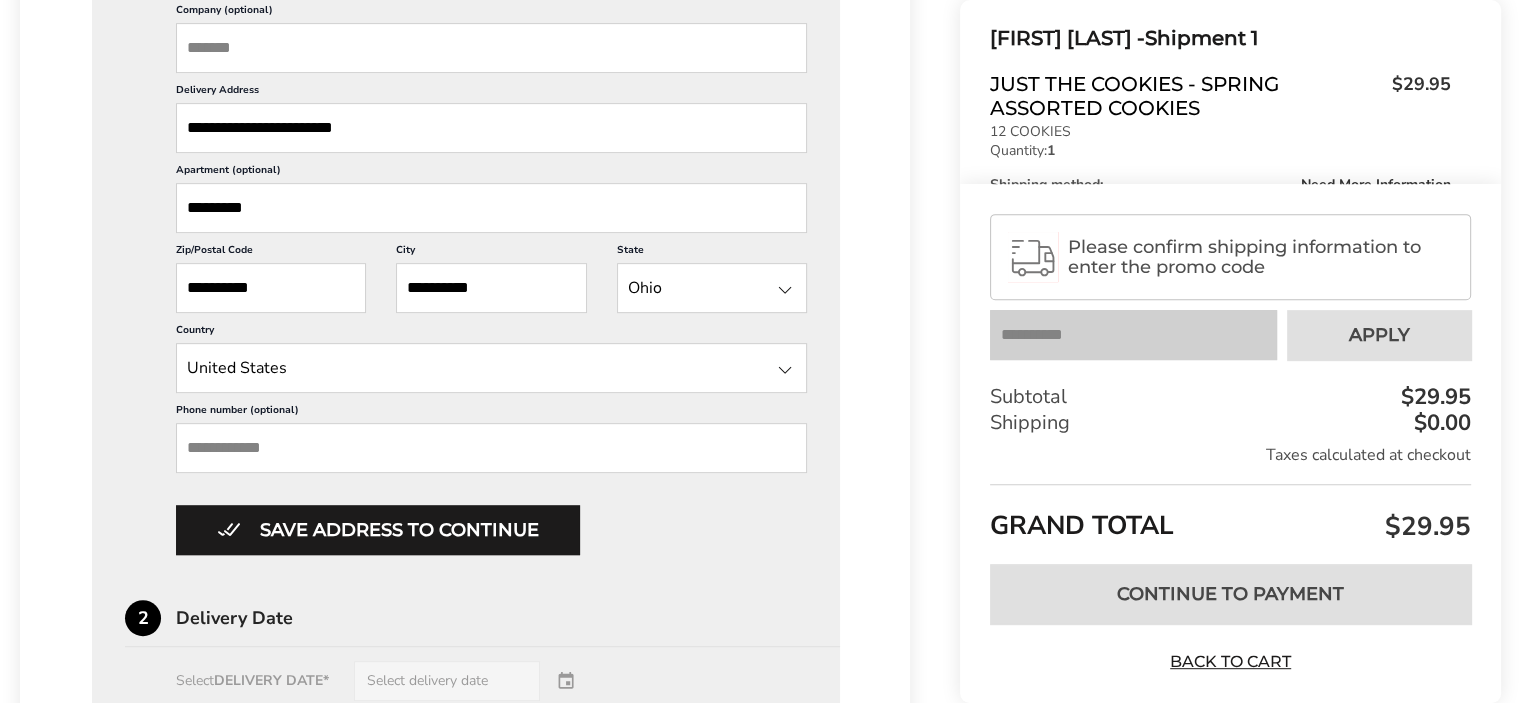 paste on "*********" 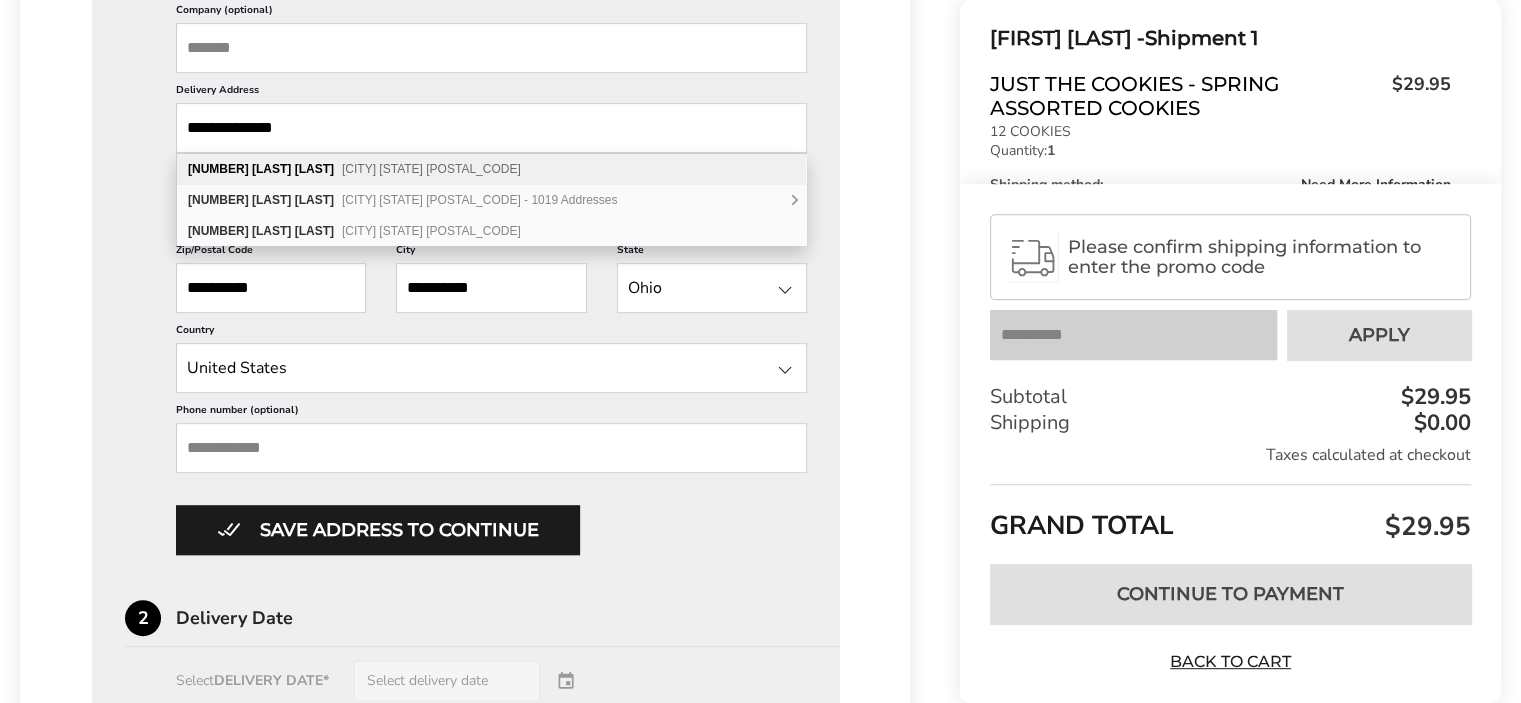 type on "**********" 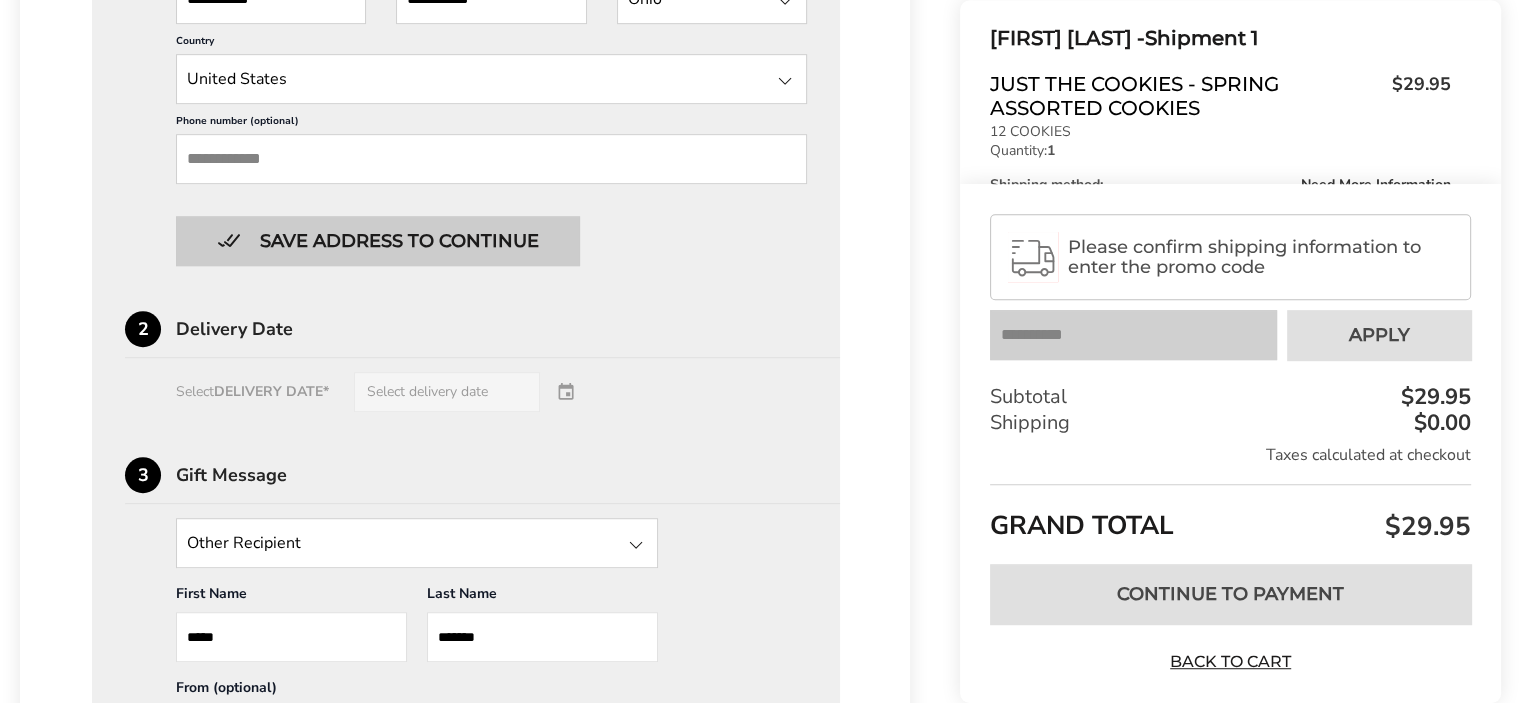 scroll, scrollTop: 1100, scrollLeft: 0, axis: vertical 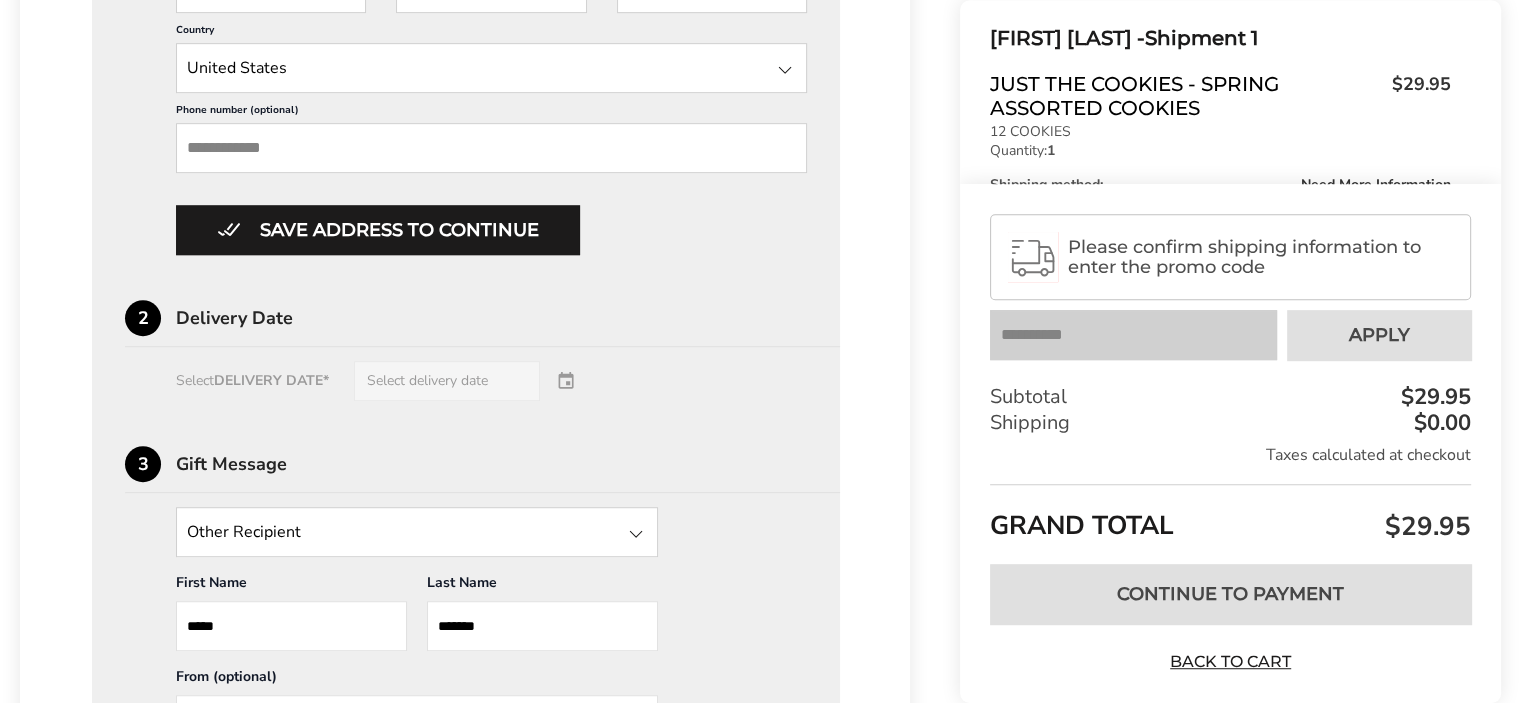 click on "Select  DELIVERY DATE*  Select delivery date" at bounding box center [466, 381] 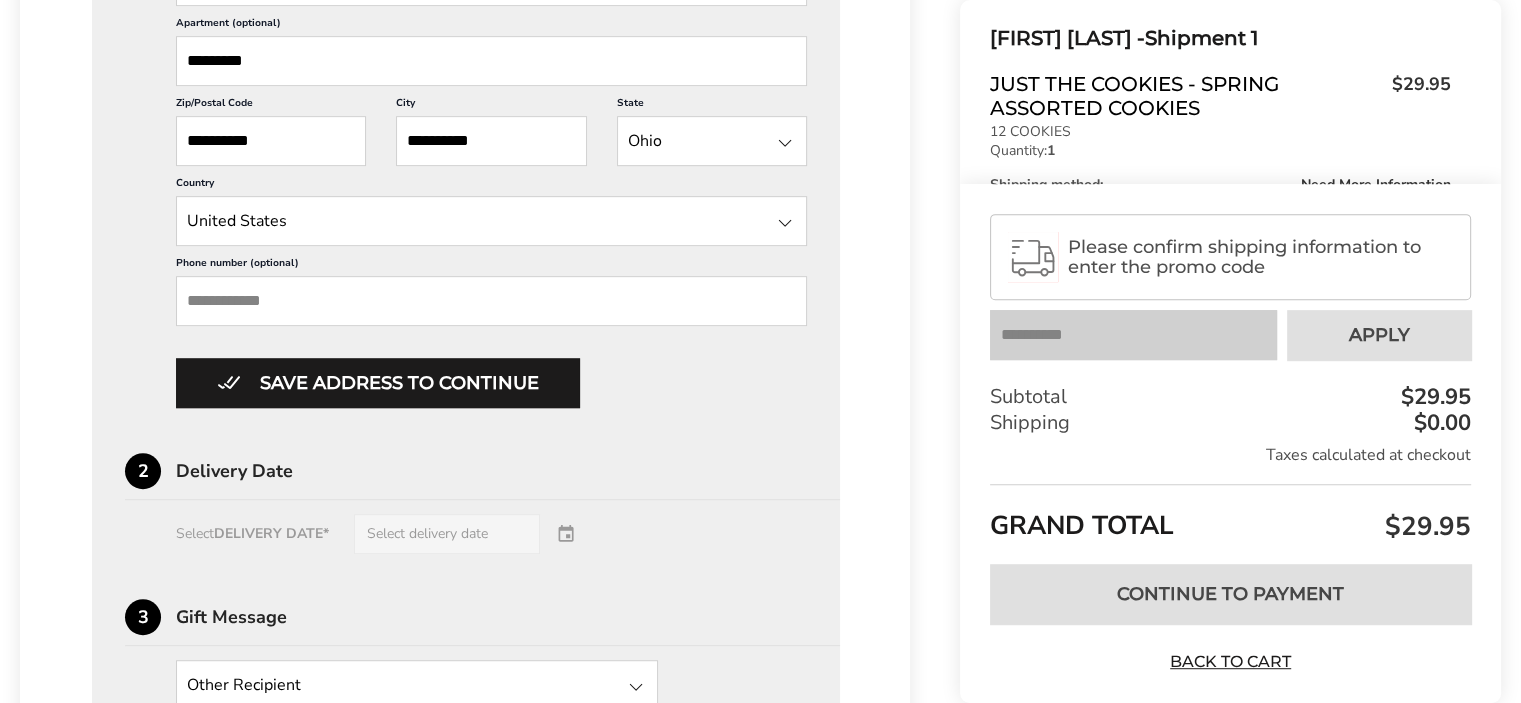 scroll, scrollTop: 900, scrollLeft: 0, axis: vertical 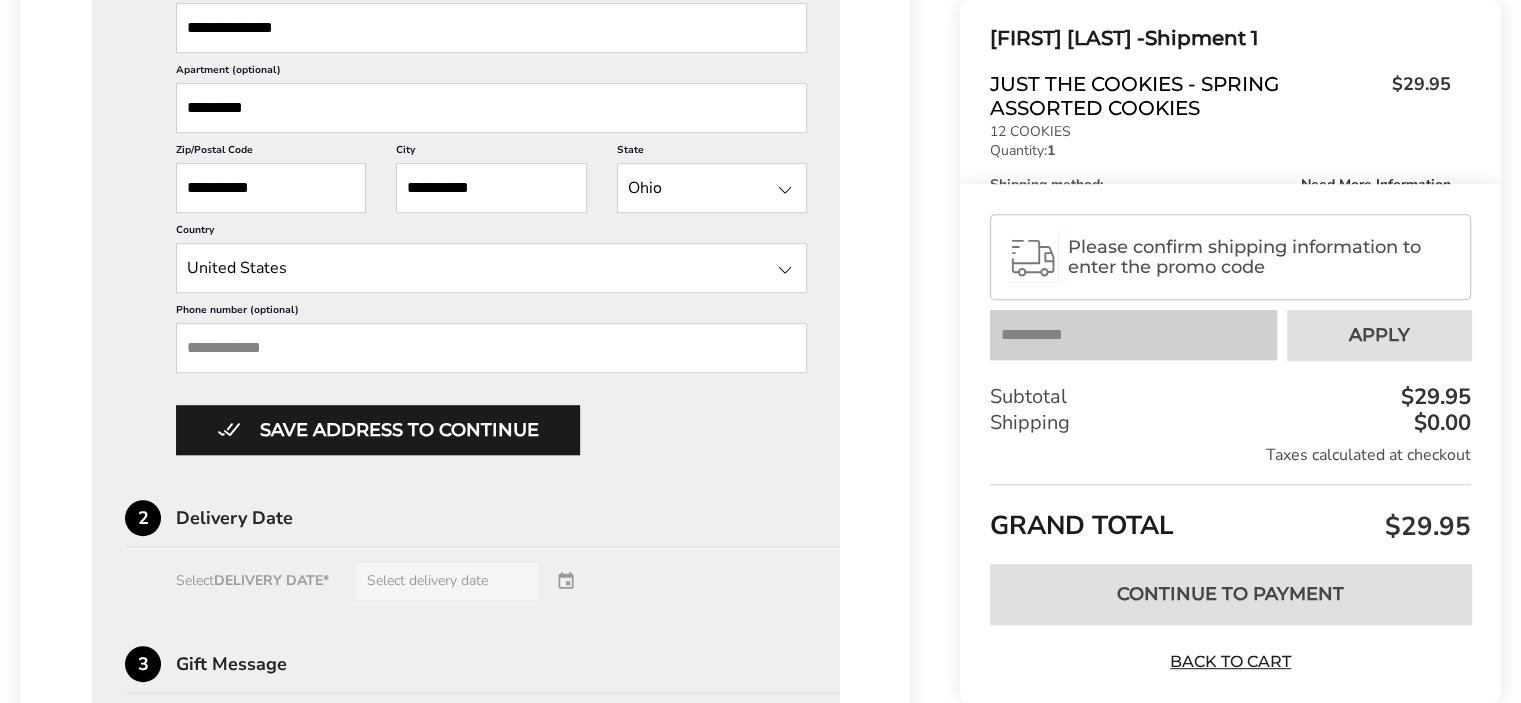 click on "Phone number (optional)" at bounding box center (491, 348) 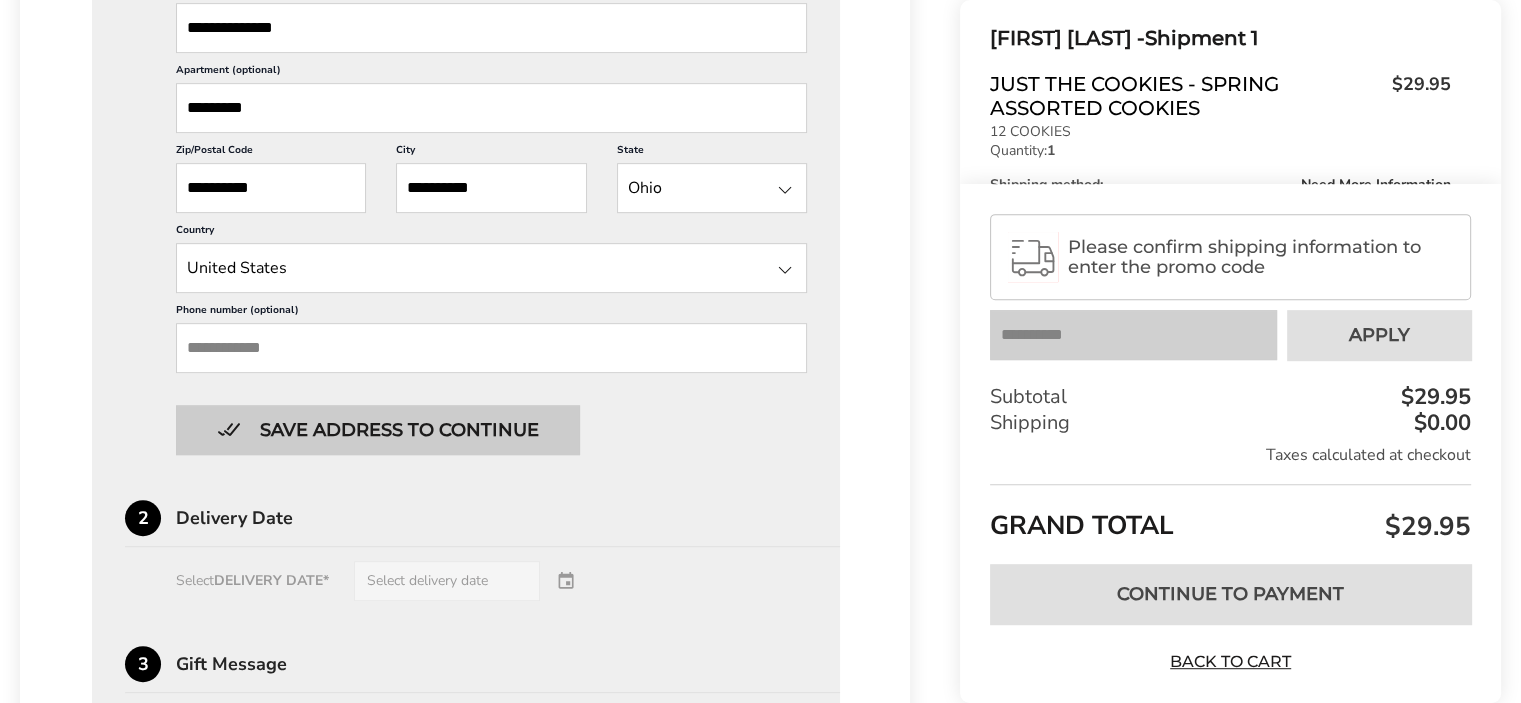 click on "Save address to continue" at bounding box center [378, 430] 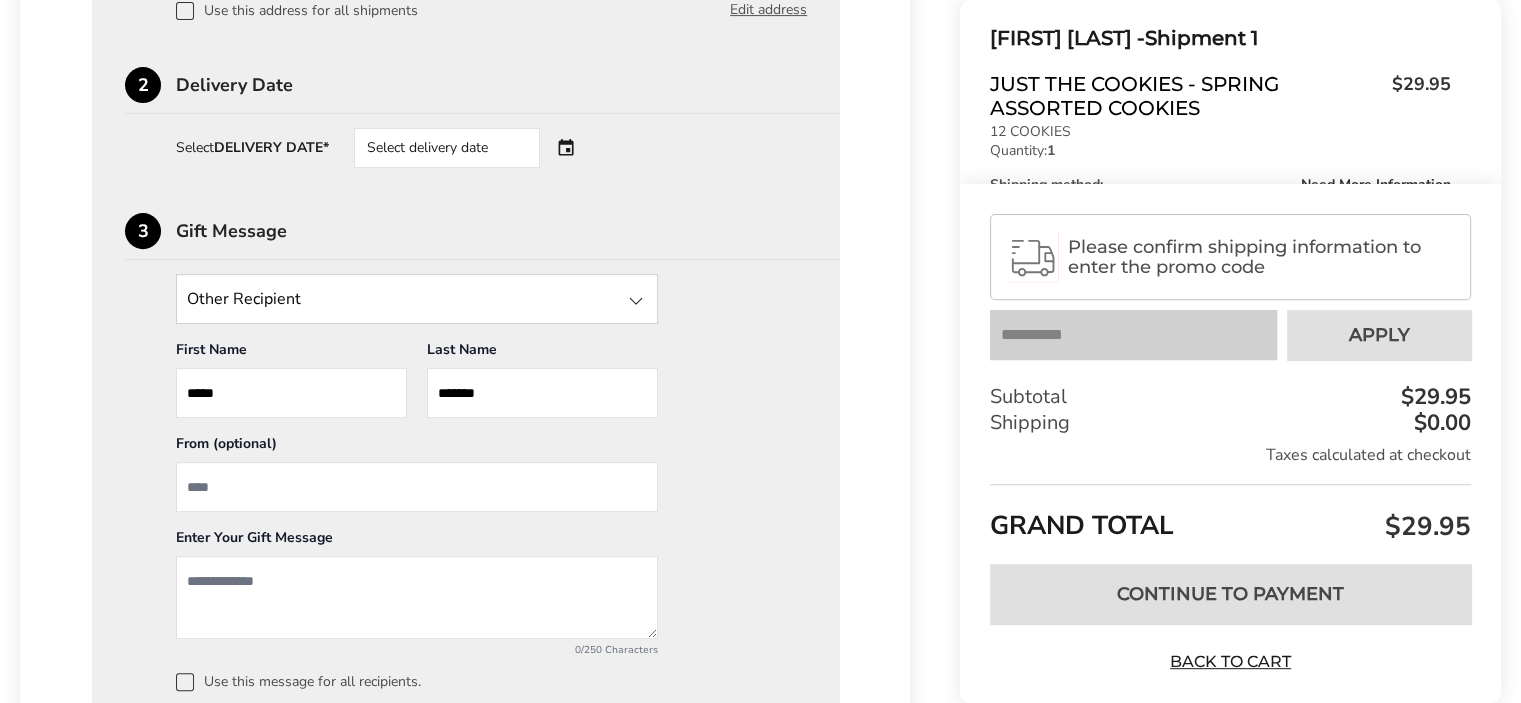 scroll, scrollTop: 536, scrollLeft: 0, axis: vertical 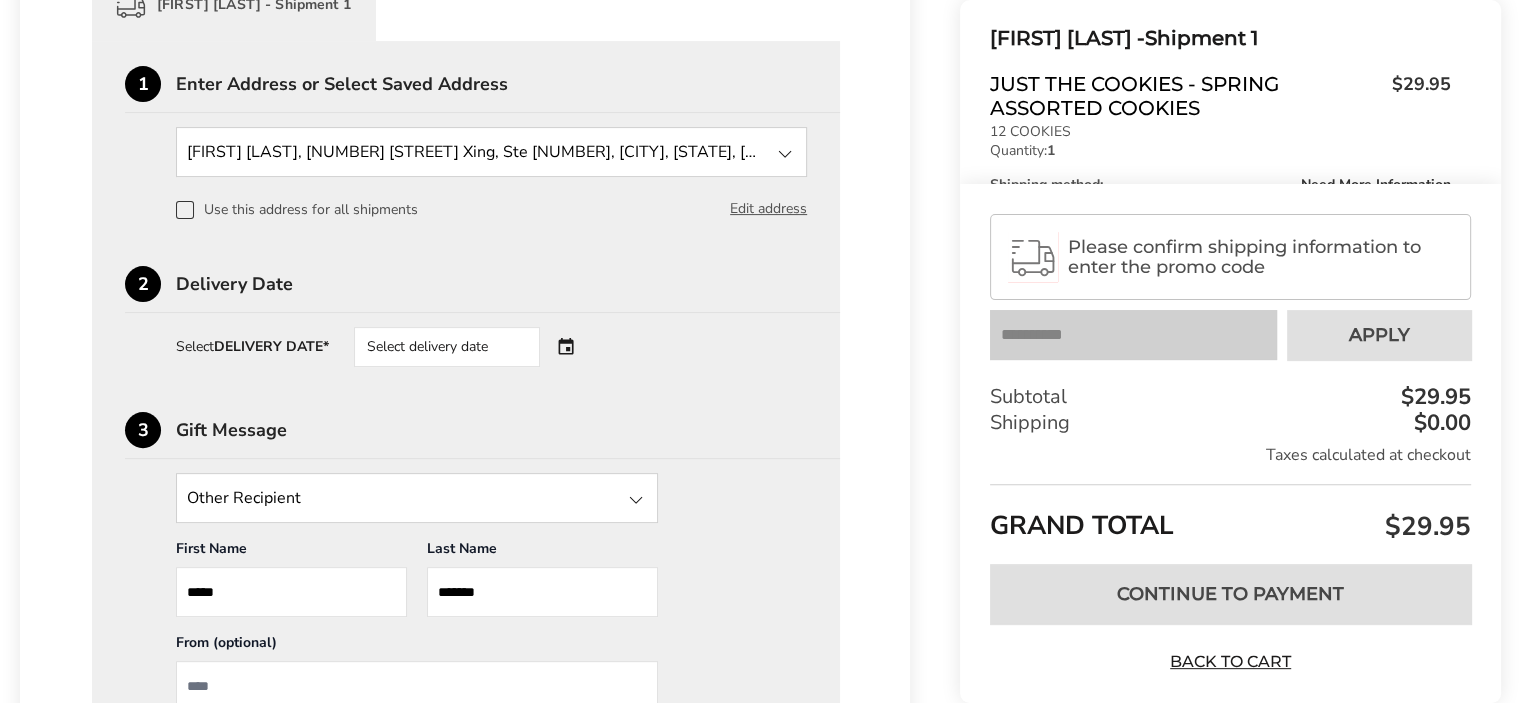 click on "Select delivery date" at bounding box center (447, 347) 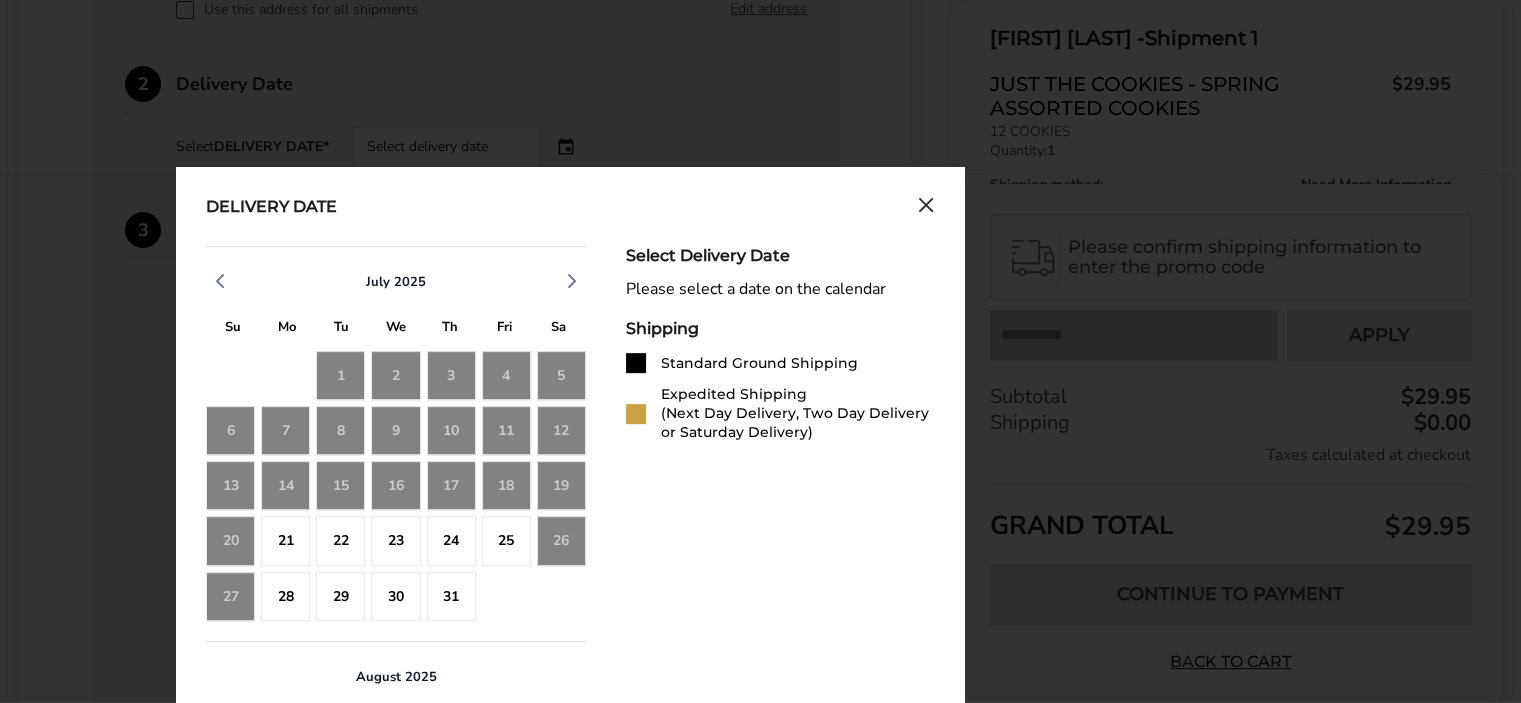 scroll, scrollTop: 736, scrollLeft: 0, axis: vertical 